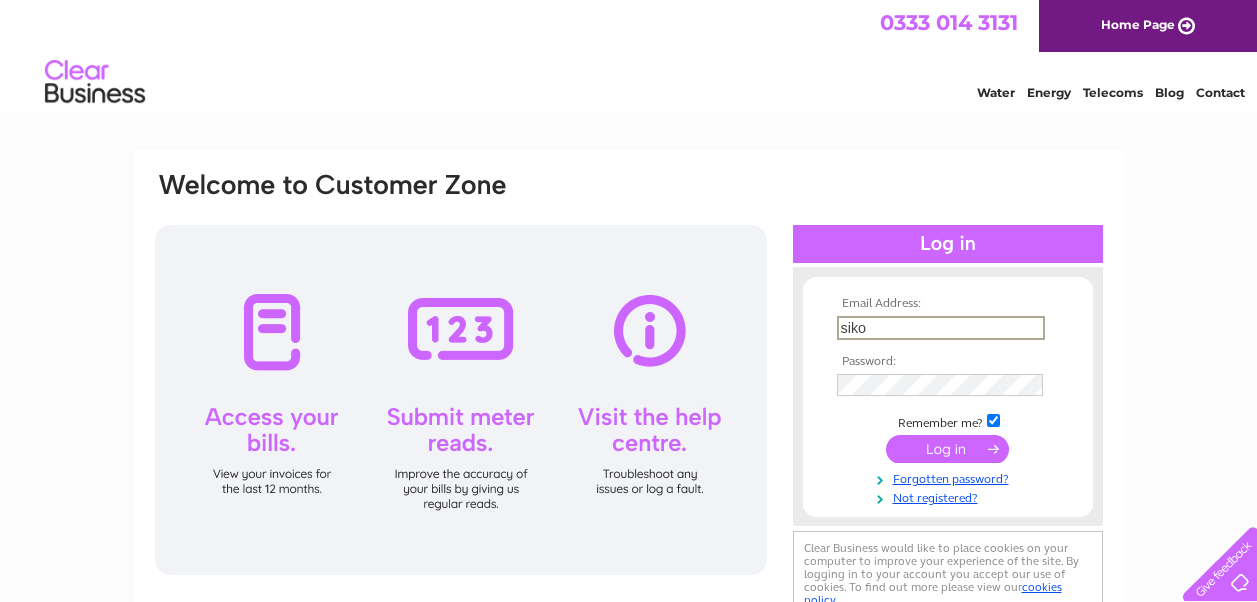 scroll, scrollTop: 0, scrollLeft: 0, axis: both 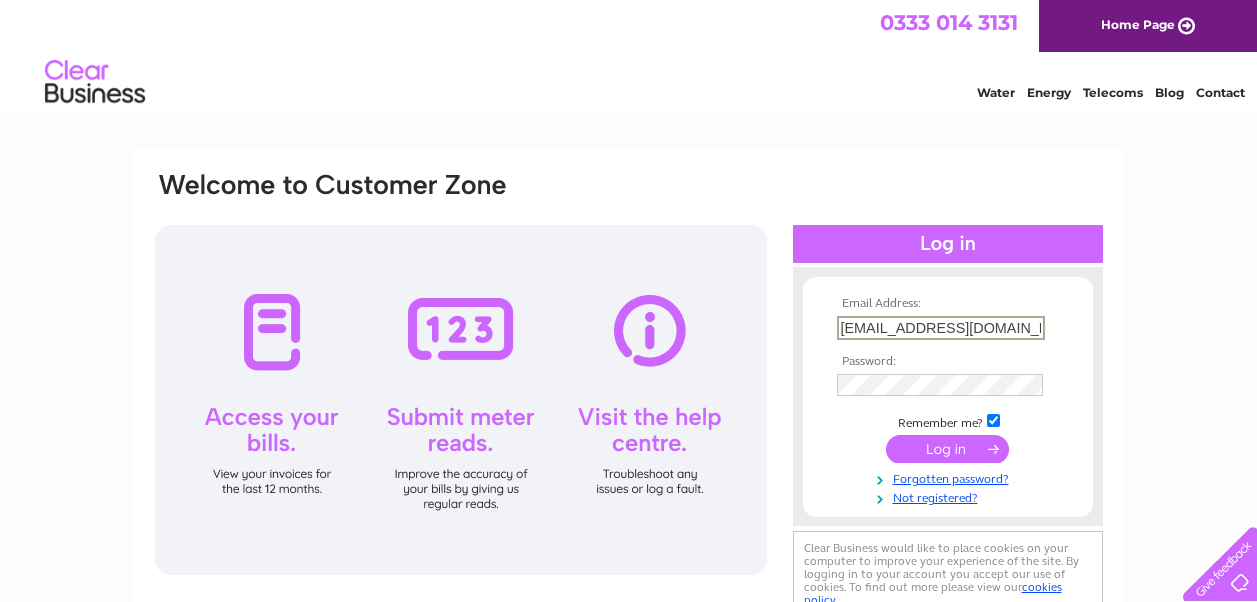 type on "sikoraleszek@aol.com" 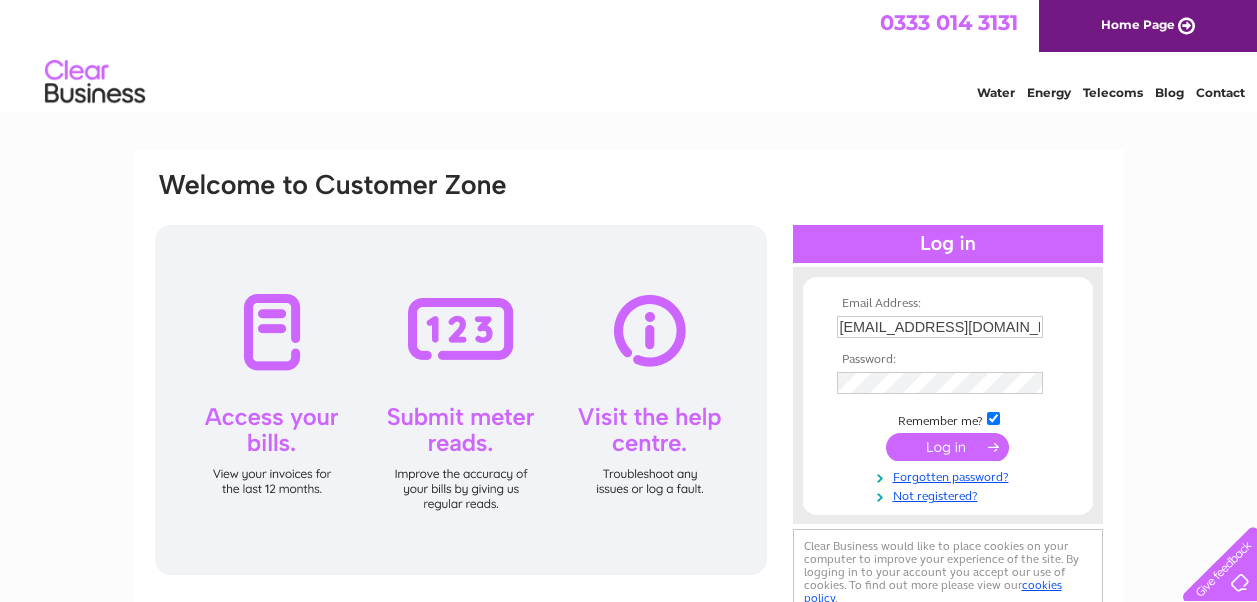click at bounding box center [947, 447] 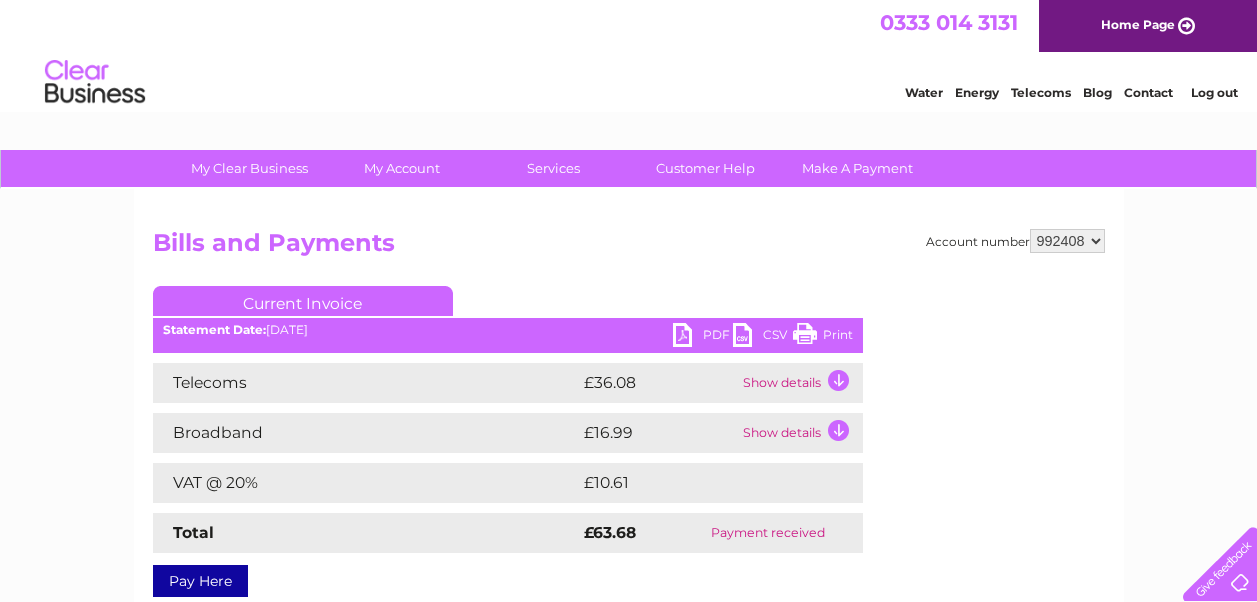 scroll, scrollTop: 0, scrollLeft: 0, axis: both 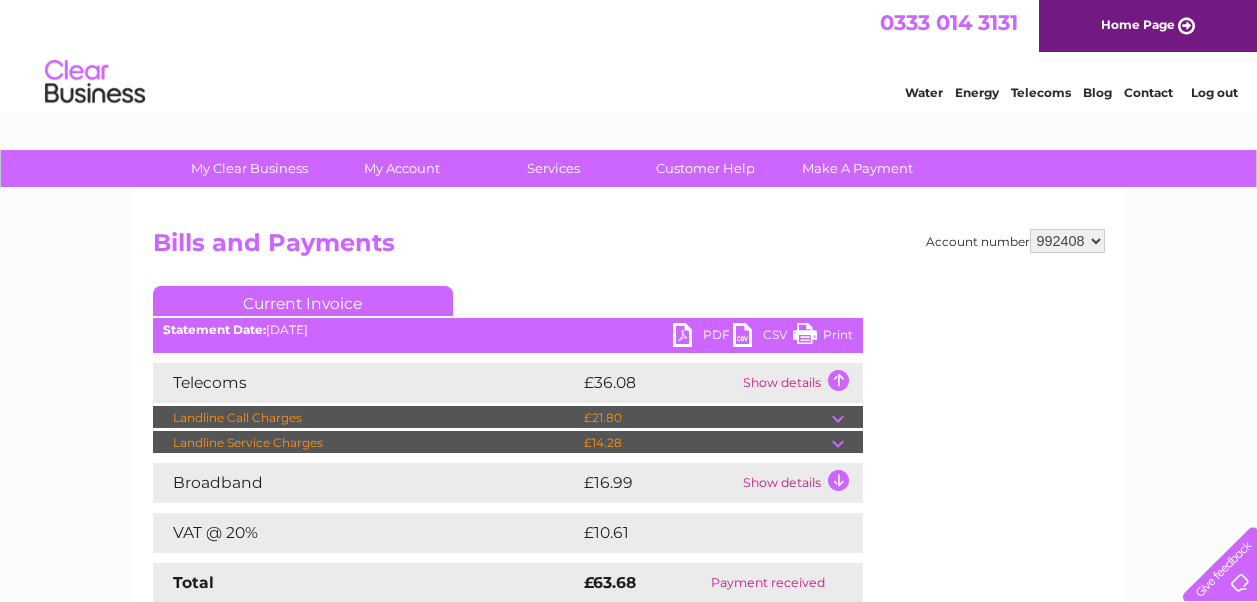 click on "£21.80" at bounding box center [705, 418] 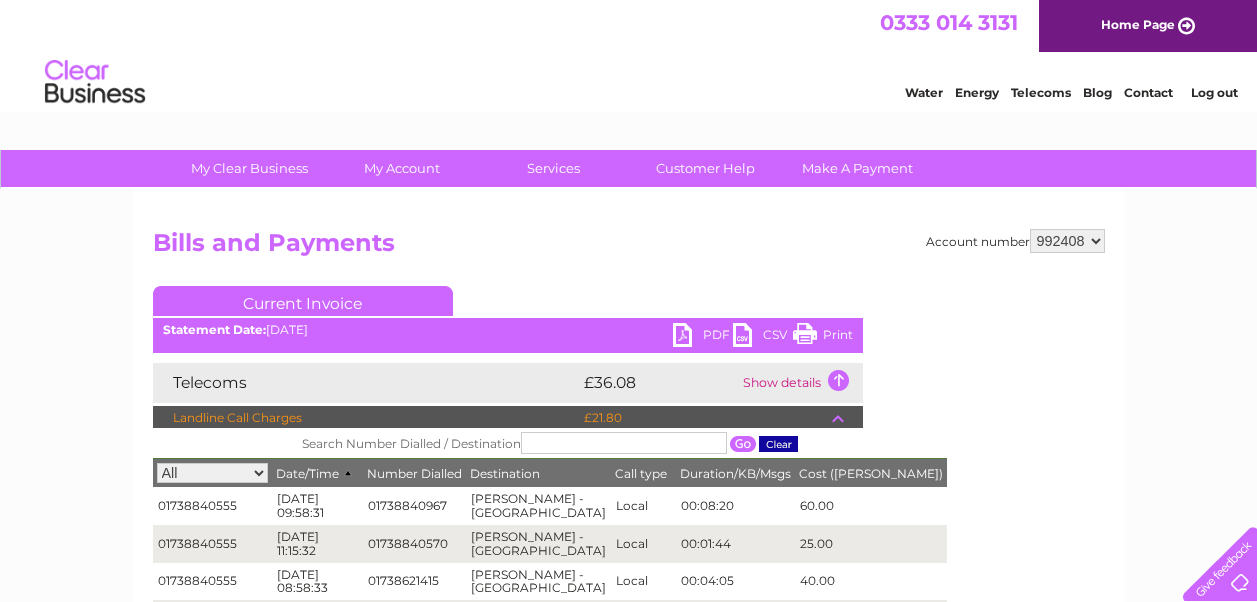 click on "Current Invoice" at bounding box center [303, 301] 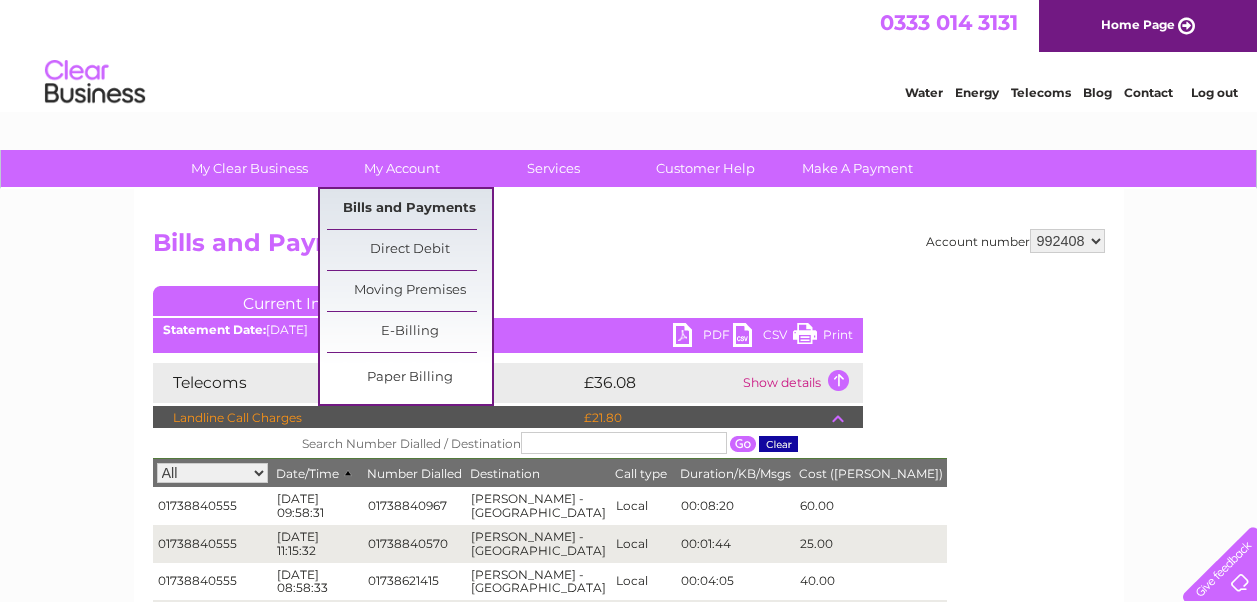 click on "Bills and Payments" at bounding box center [409, 209] 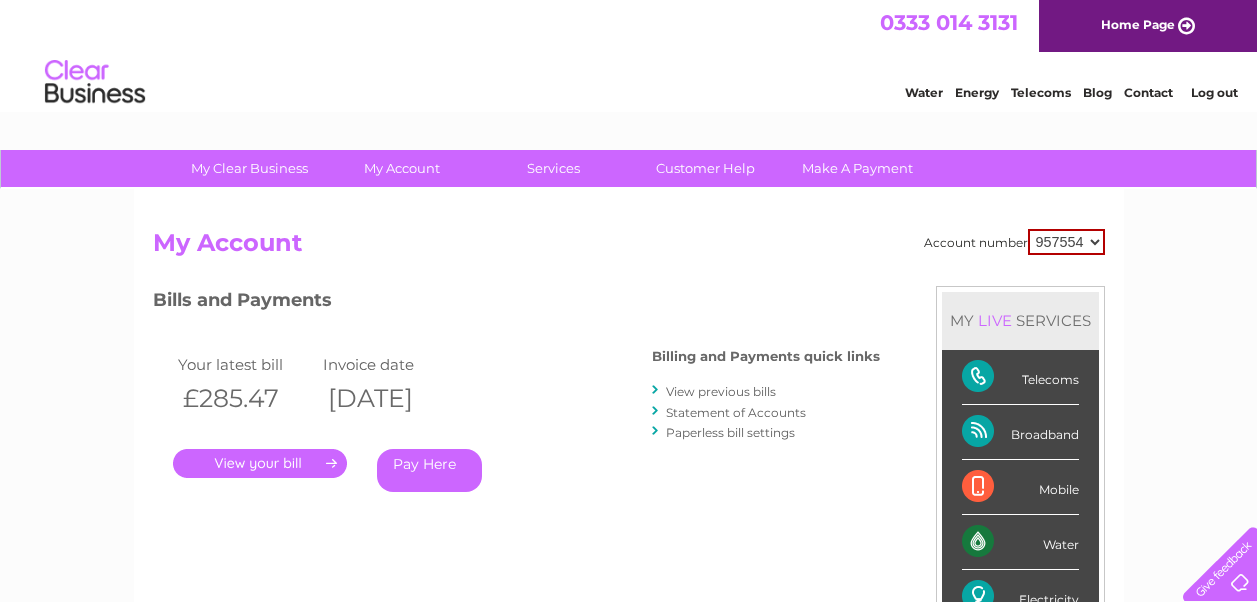 scroll, scrollTop: 0, scrollLeft: 0, axis: both 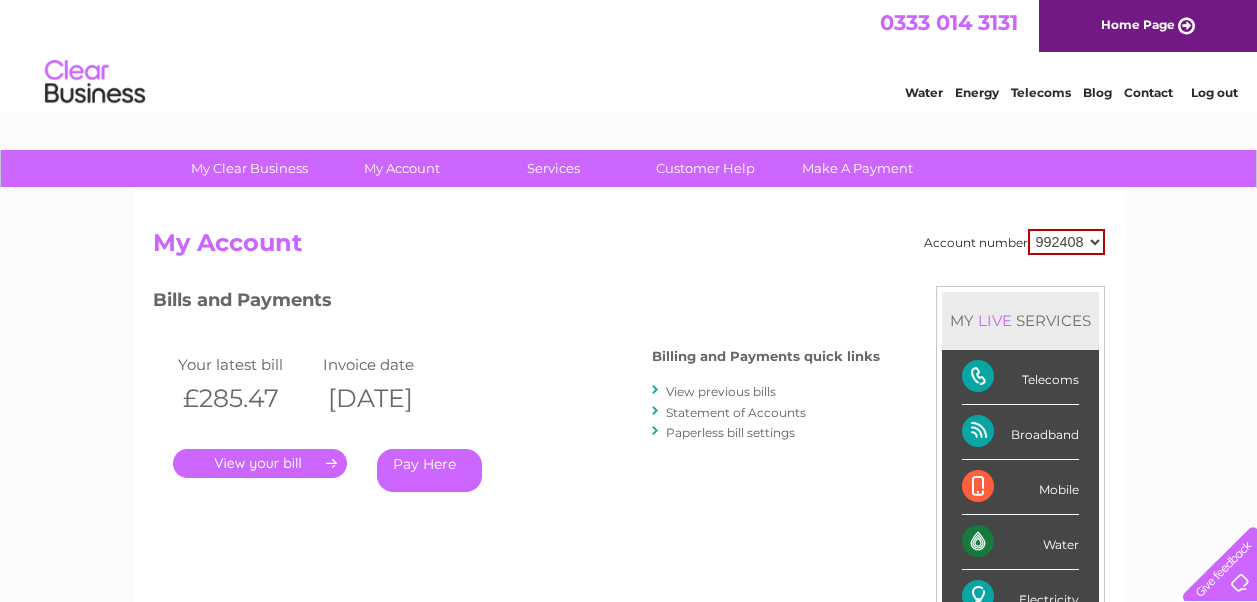 click on "957554
992408" at bounding box center [1066, 242] 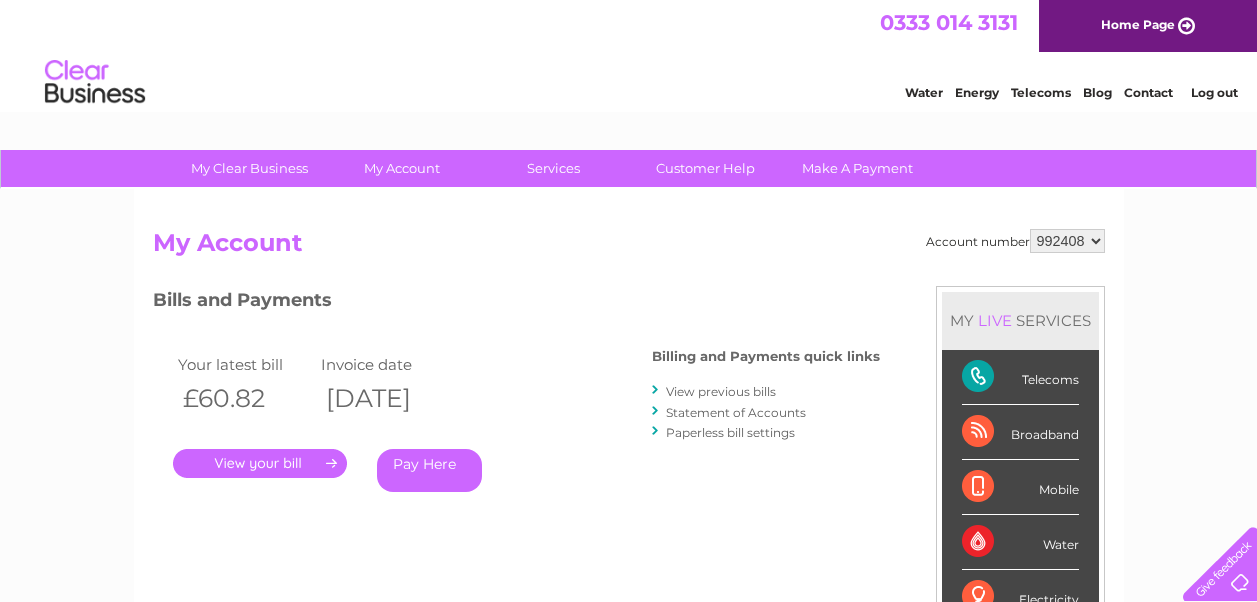 scroll, scrollTop: 0, scrollLeft: 0, axis: both 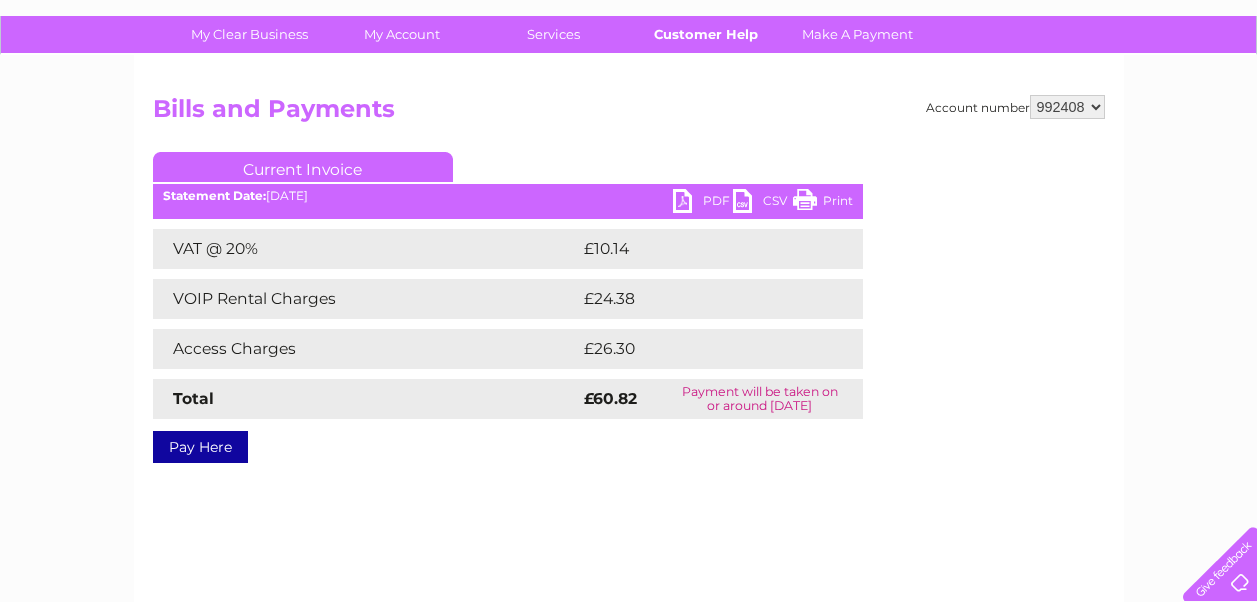 click on "Customer Help" at bounding box center [705, 34] 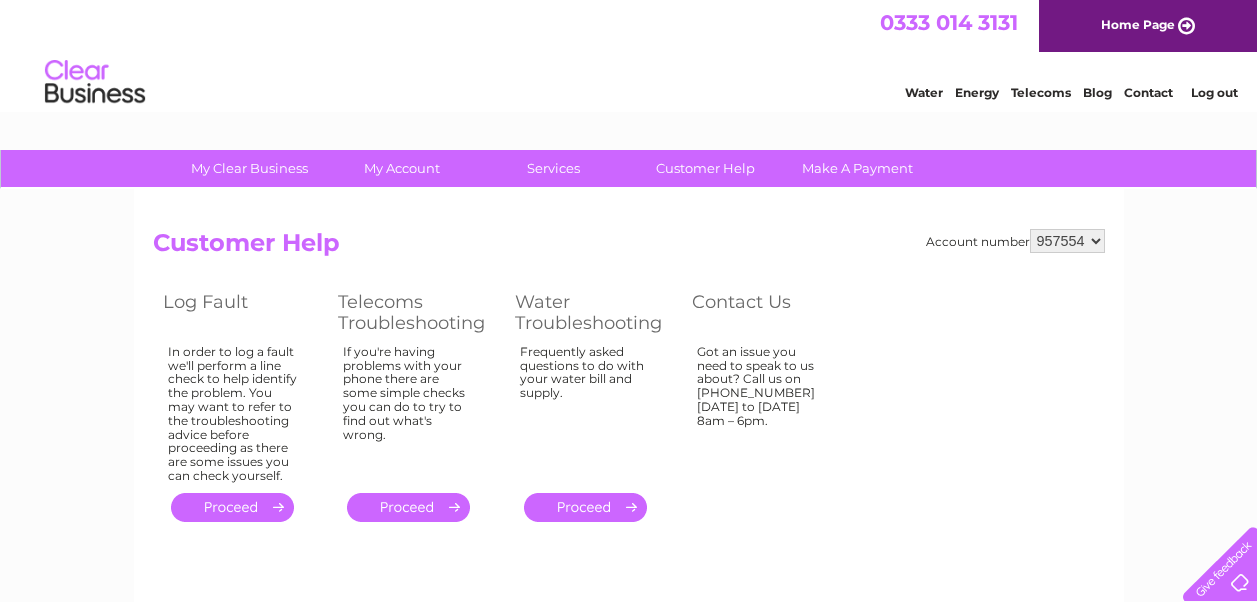 scroll, scrollTop: 0, scrollLeft: 0, axis: both 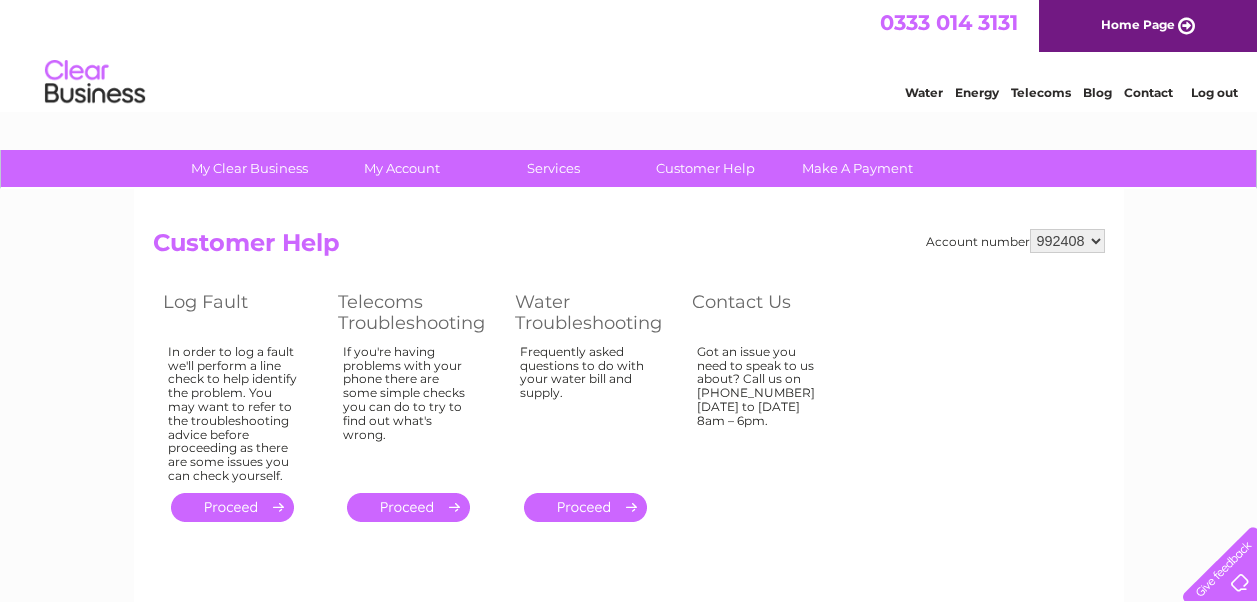 click on "957554
992408" at bounding box center (1067, 241) 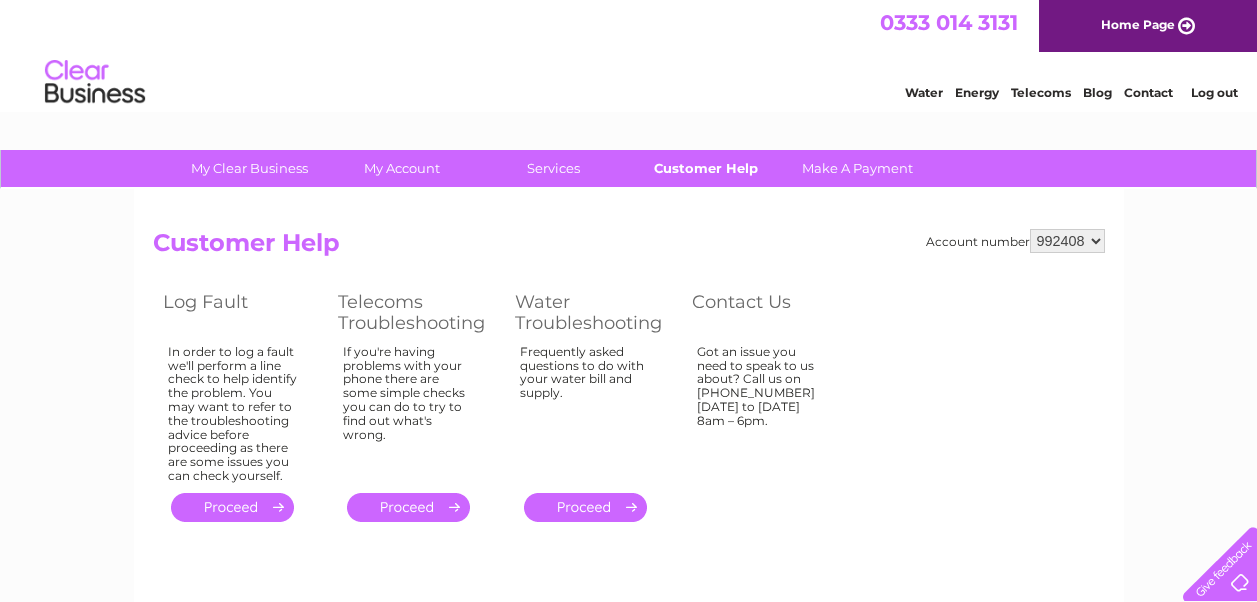click on "Customer Help" at bounding box center [705, 168] 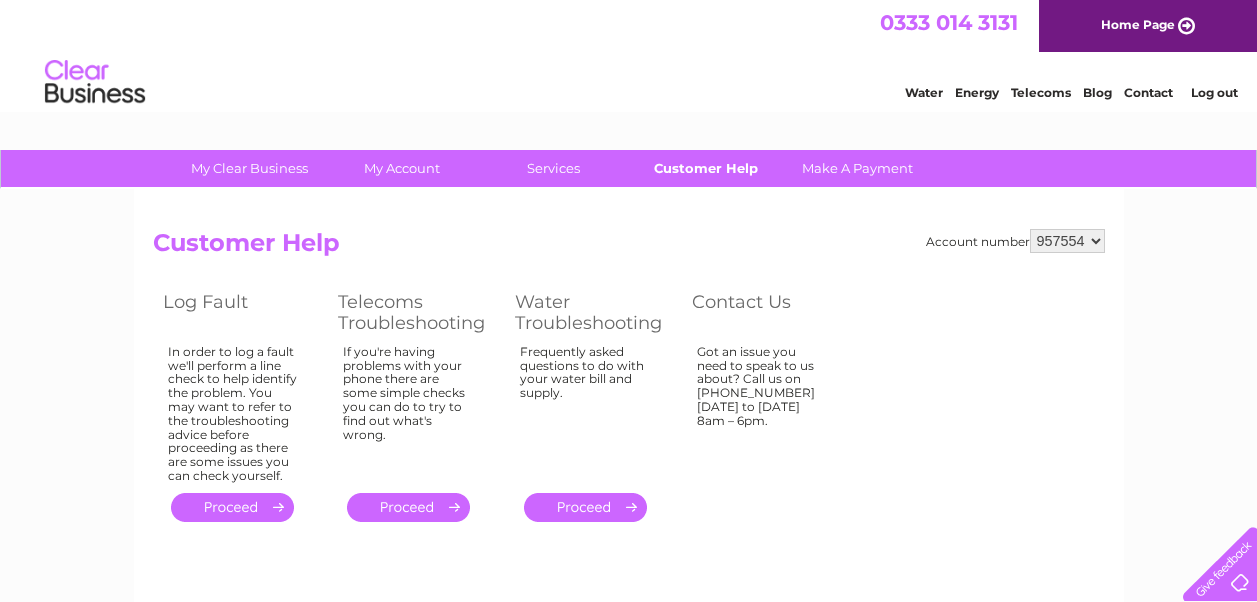 scroll, scrollTop: 0, scrollLeft: 0, axis: both 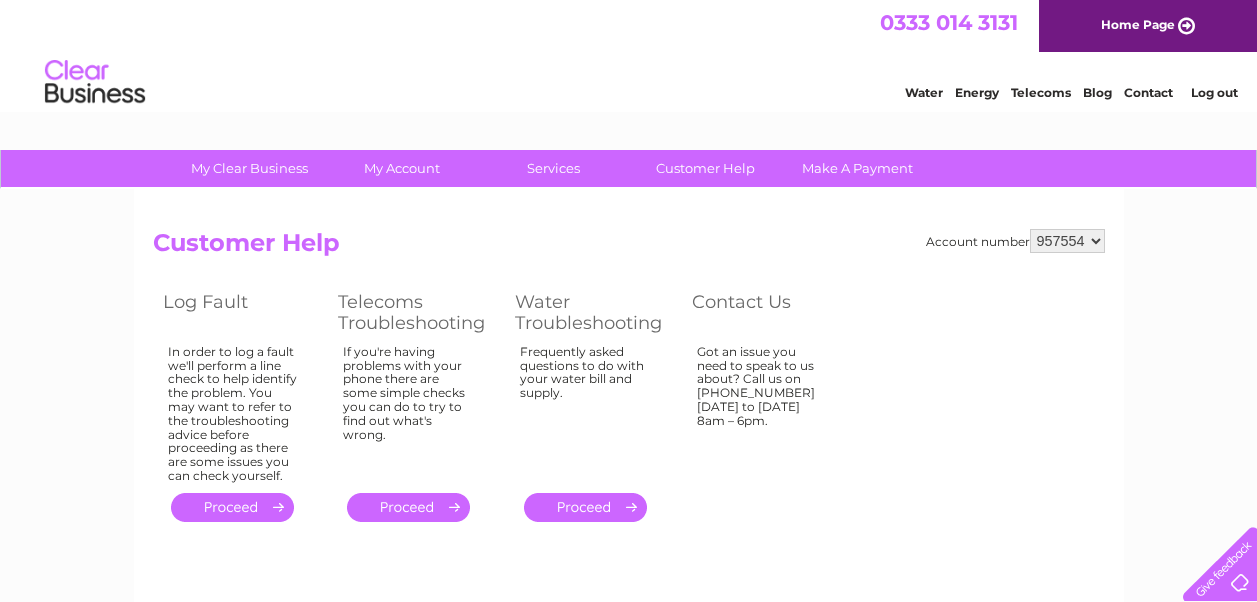 click on "957554
992408" at bounding box center [1067, 241] 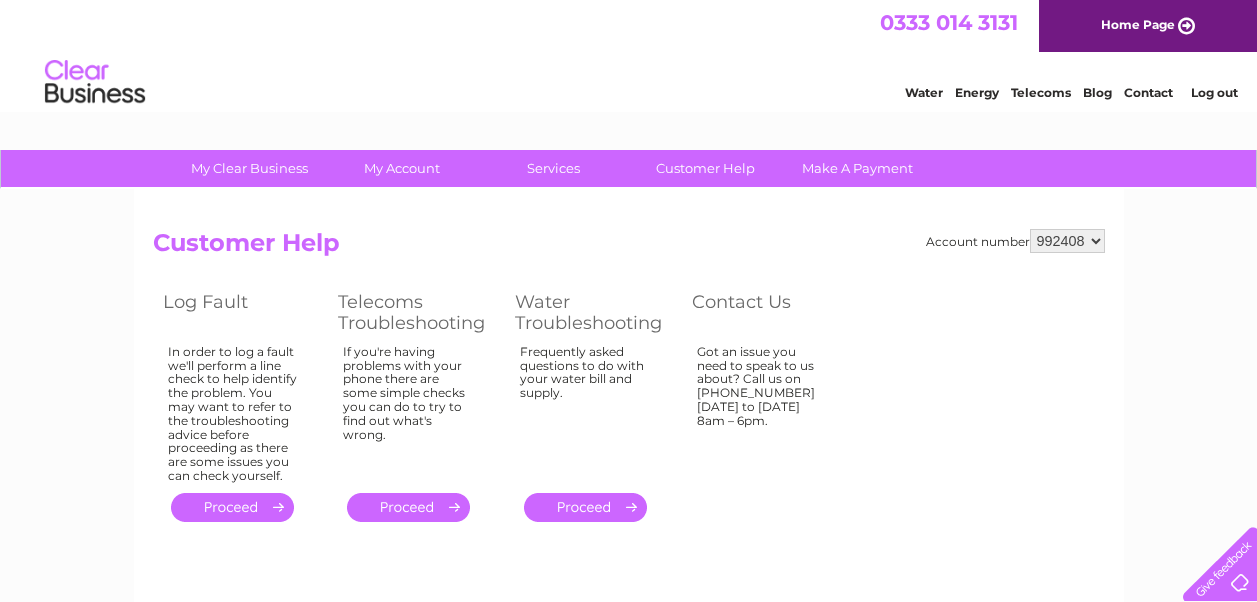click on "957554
992408" at bounding box center [1067, 241] 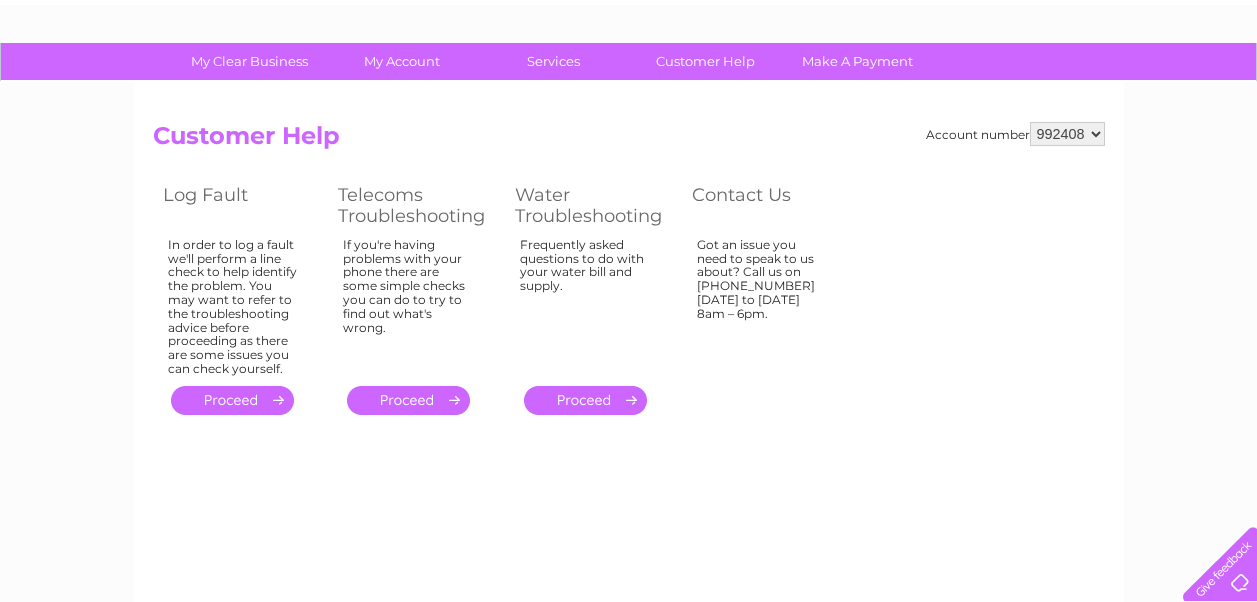 scroll, scrollTop: 0, scrollLeft: 0, axis: both 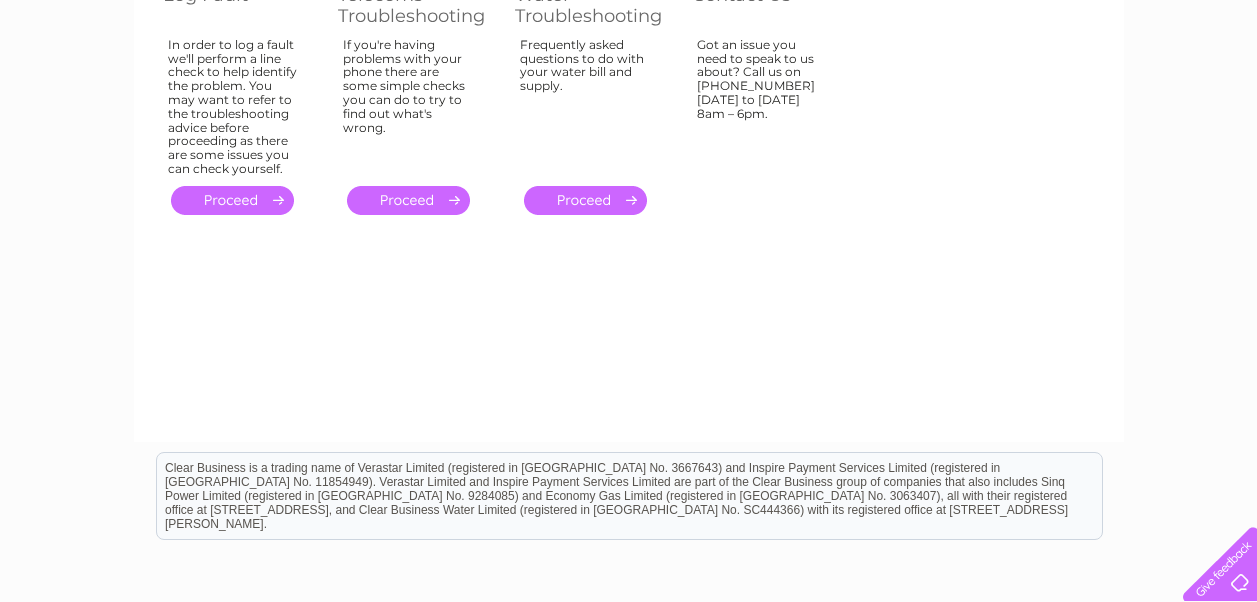 click on "." at bounding box center [232, 200] 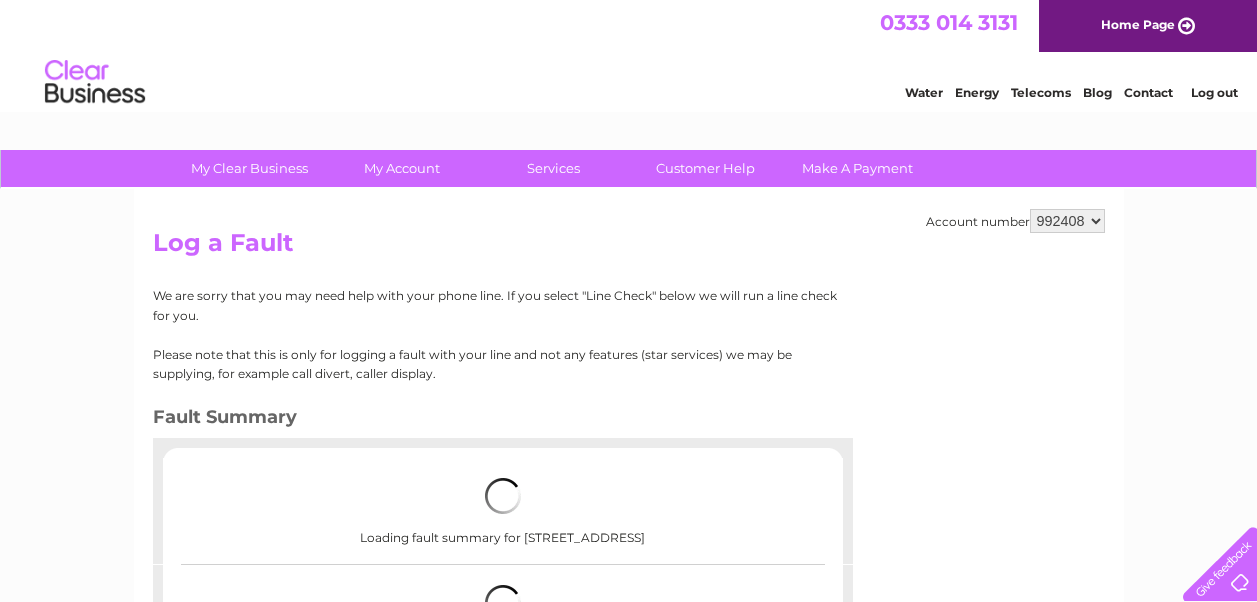 scroll, scrollTop: 0, scrollLeft: 0, axis: both 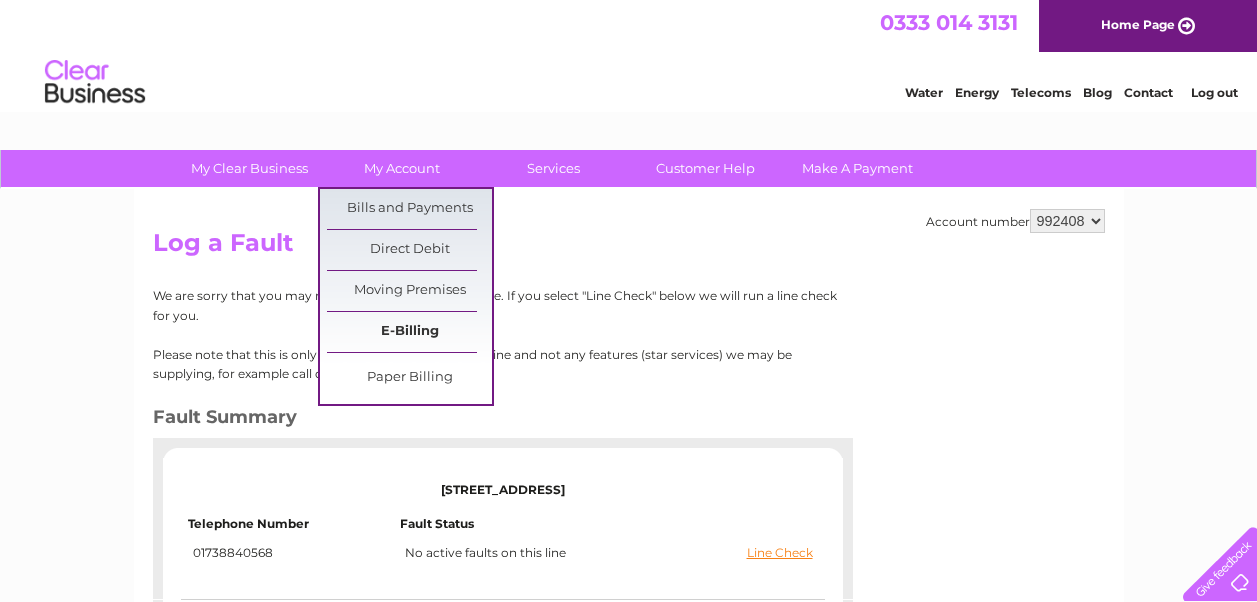 click on "E-Billing" at bounding box center [409, 332] 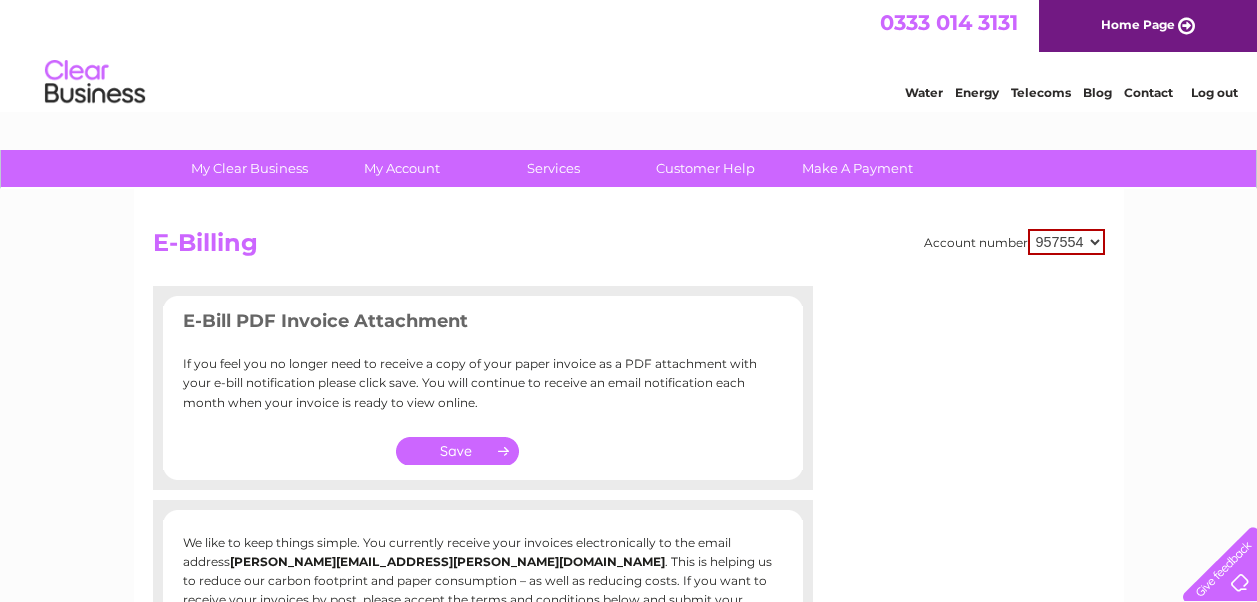 scroll, scrollTop: 0, scrollLeft: 0, axis: both 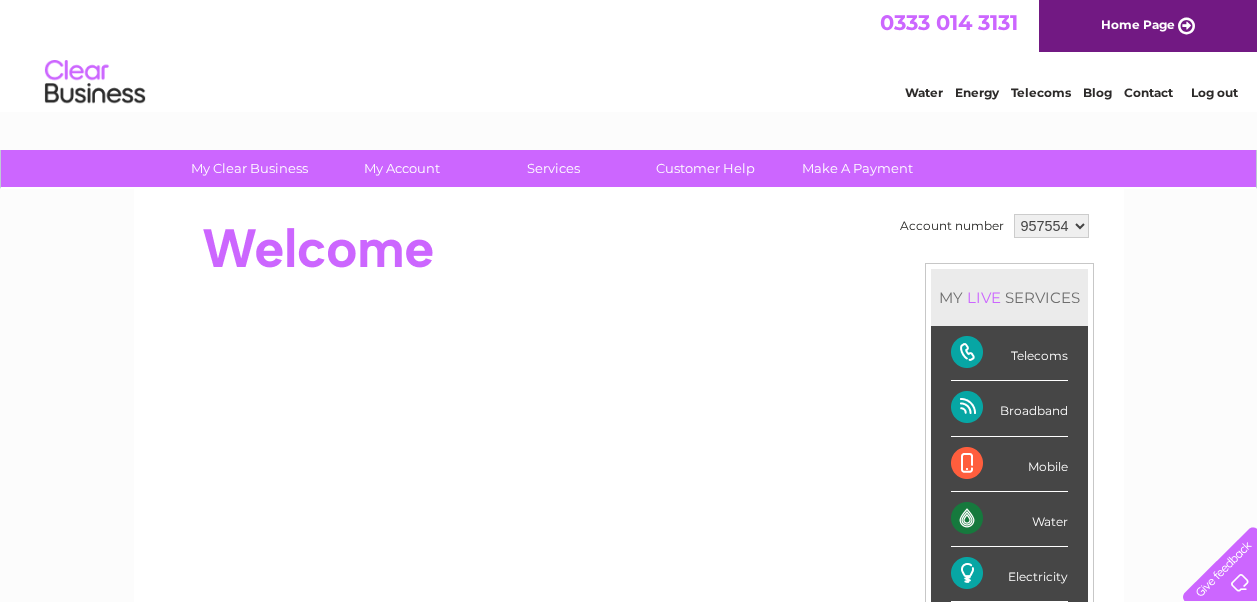 click on "957554
992408" at bounding box center [1051, 226] 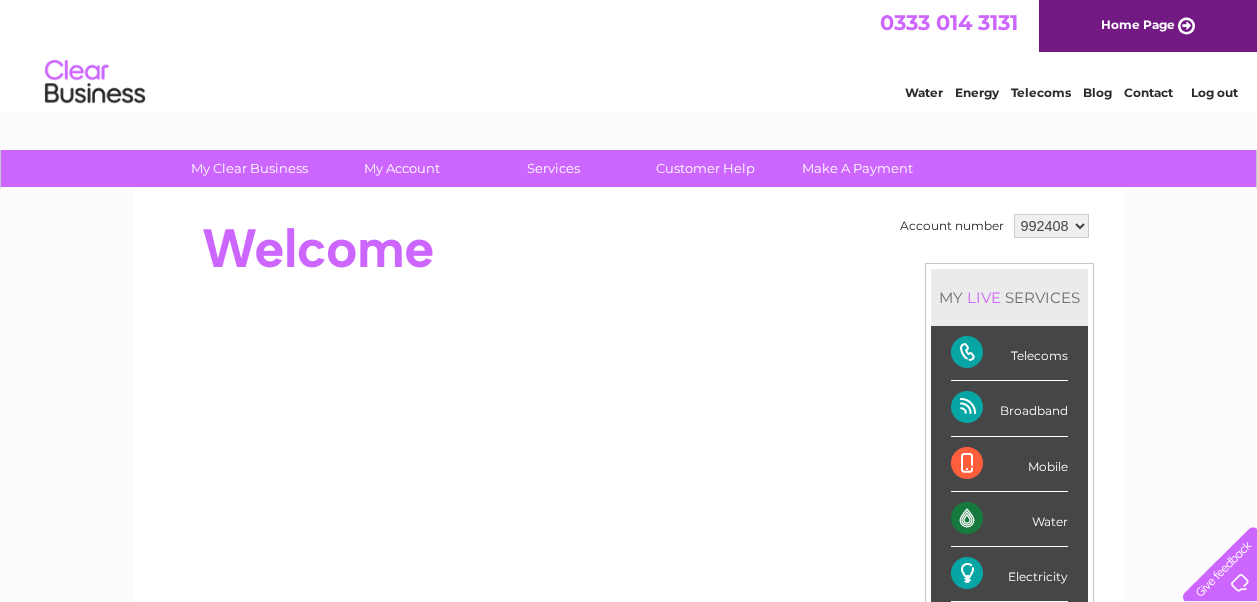 click on "957554
992408" at bounding box center (1051, 226) 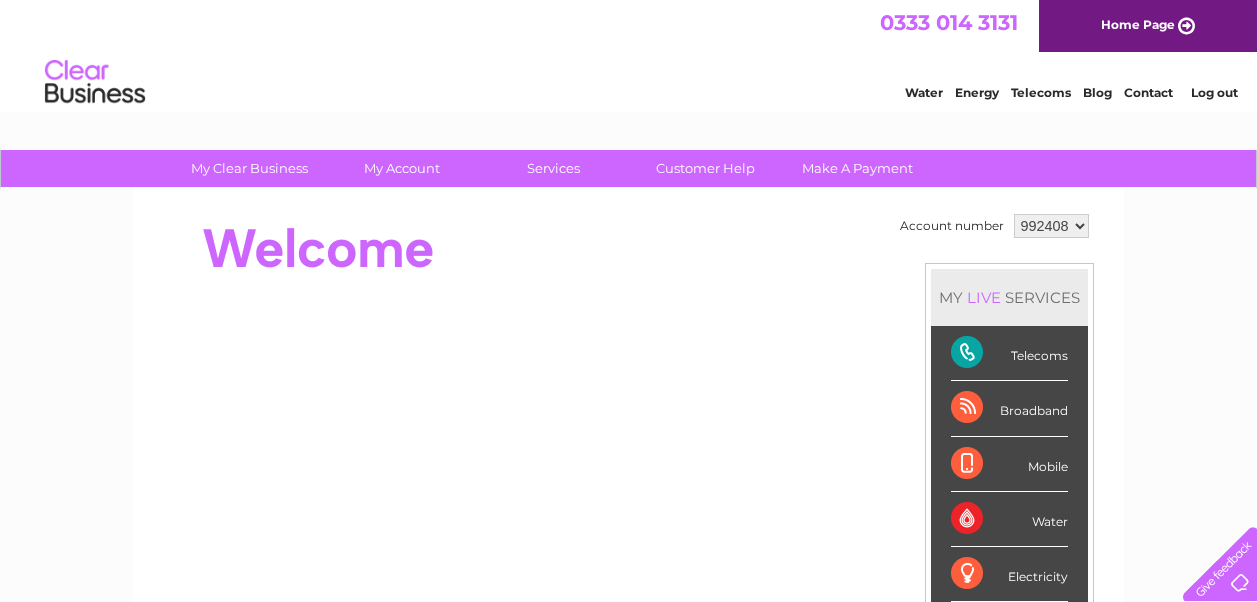 scroll, scrollTop: 0, scrollLeft: 0, axis: both 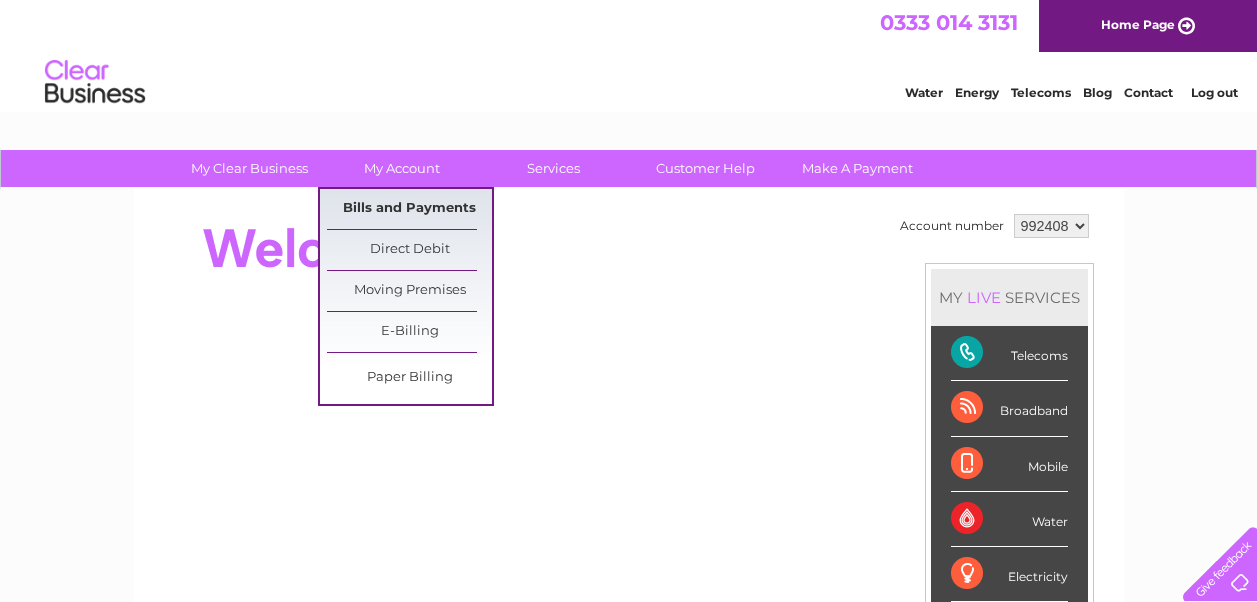 click on "Bills and Payments" at bounding box center (409, 209) 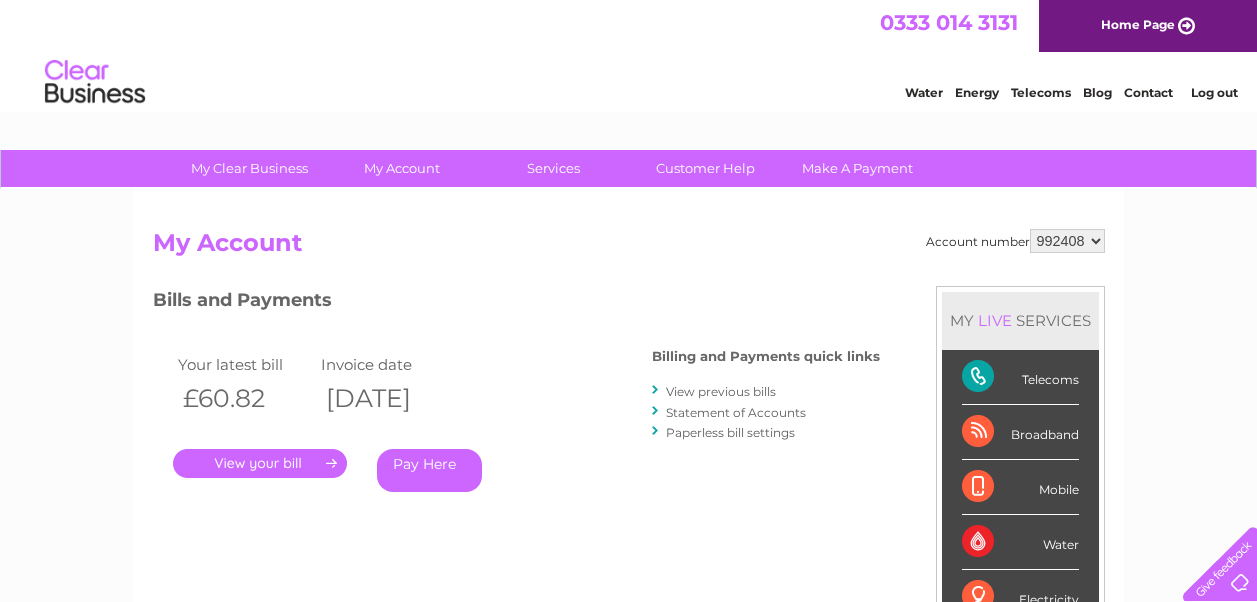 scroll, scrollTop: 0, scrollLeft: 0, axis: both 